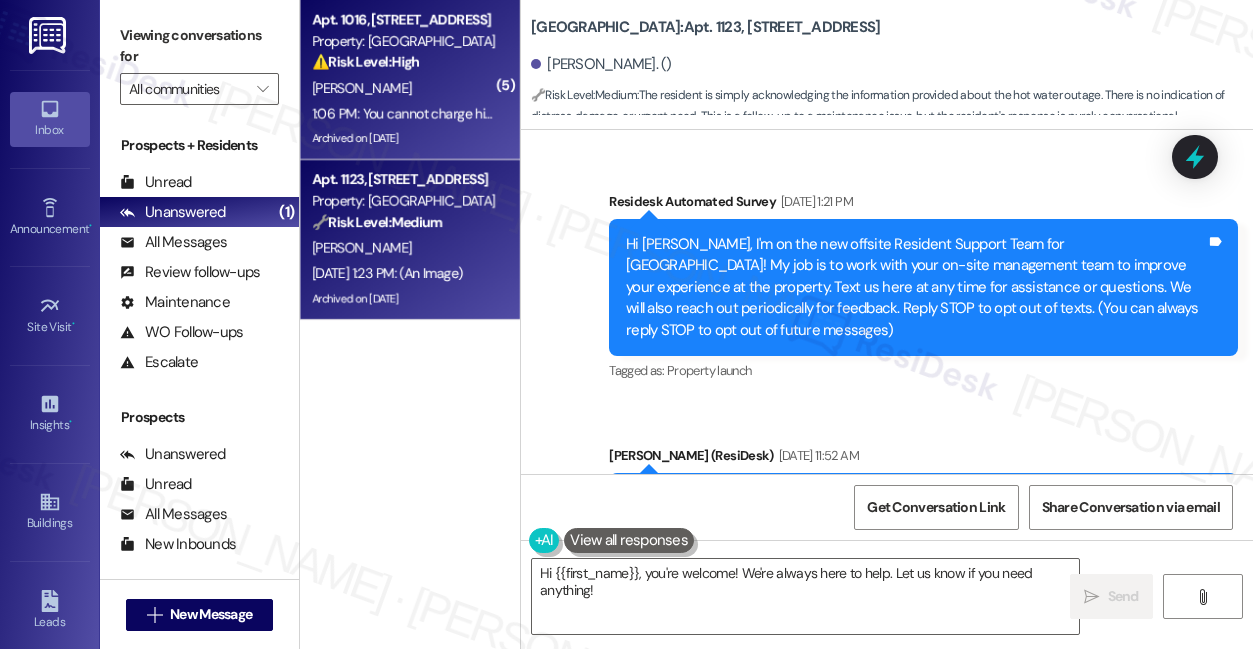 scroll, scrollTop: 0, scrollLeft: 0, axis: both 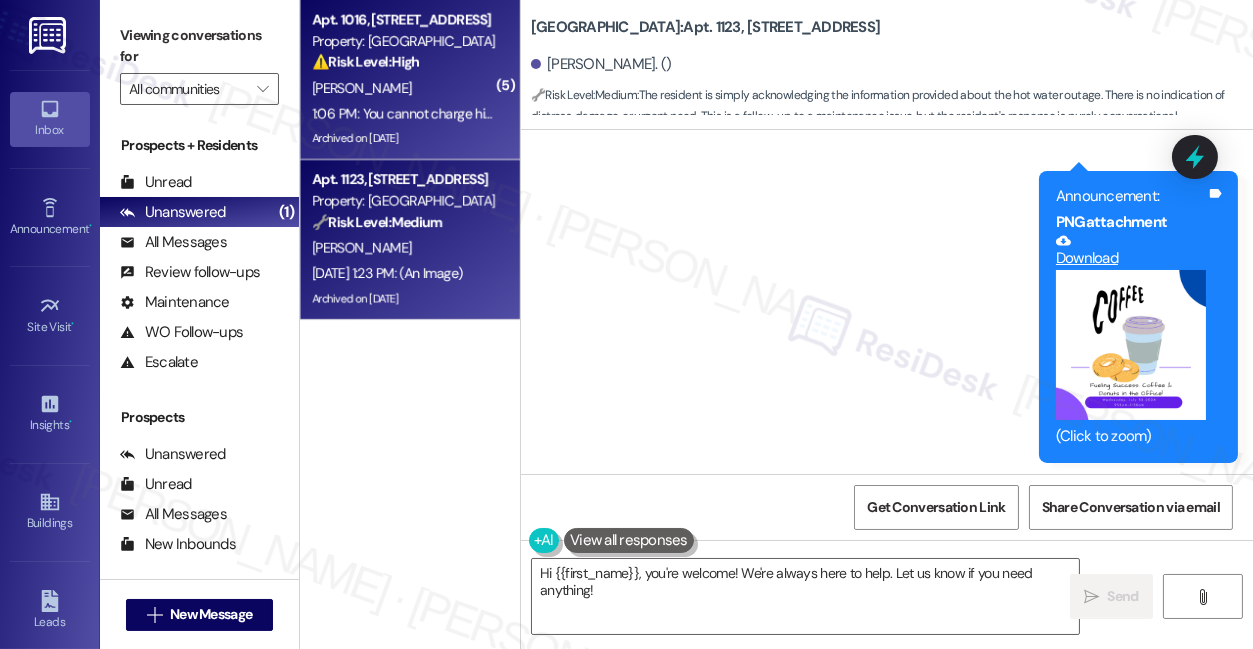 click on "[PERSON_NAME]" at bounding box center (404, 88) 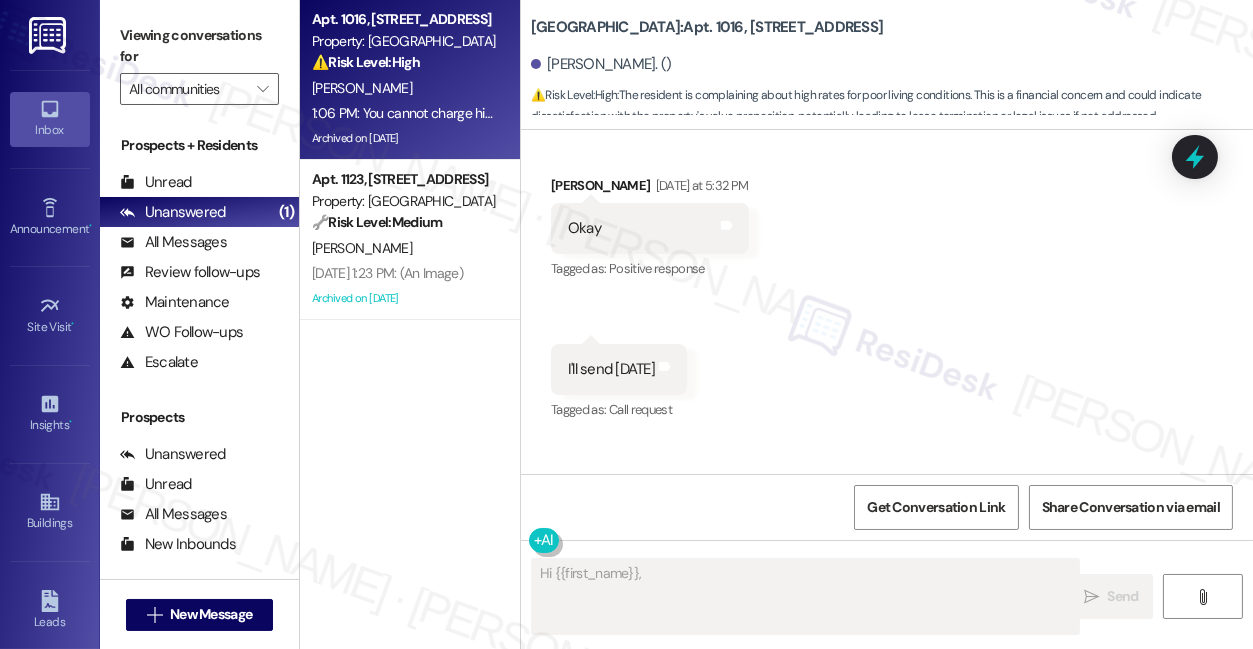 scroll, scrollTop: 66989, scrollLeft: 0, axis: vertical 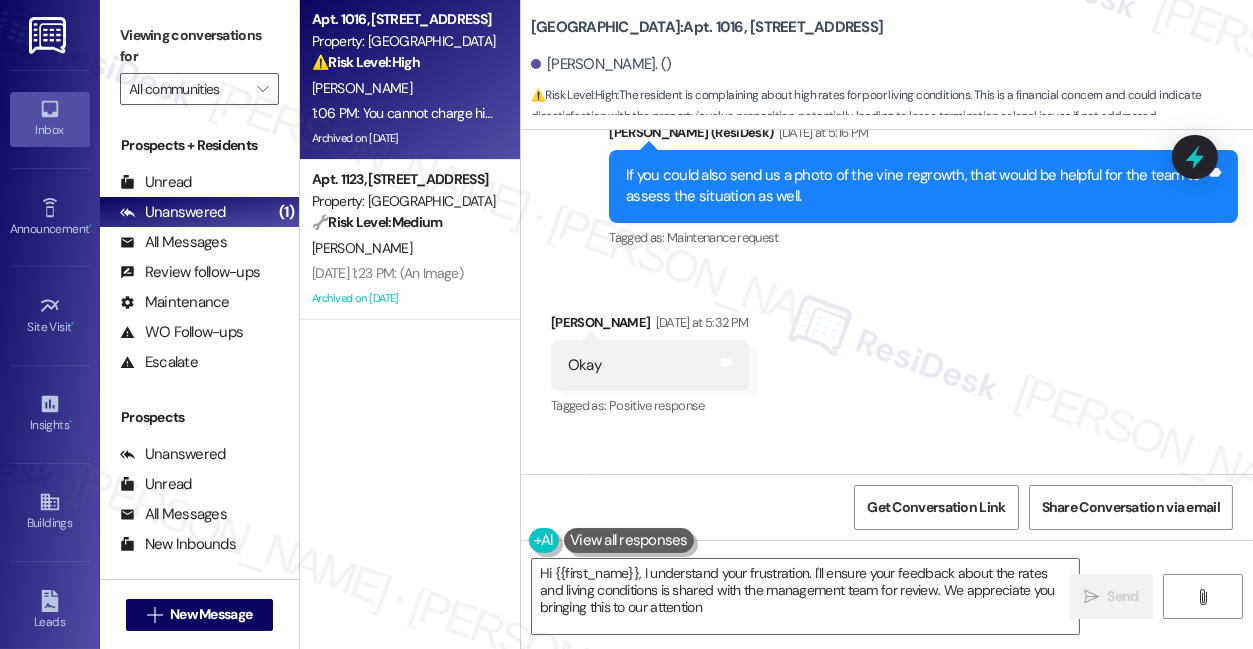 type on "Hi {{first_name}}, I understand your frustration. I'll ensure your feedback about the rates and living conditions is shared with the management team for review. We appreciate you bringing this to our attention." 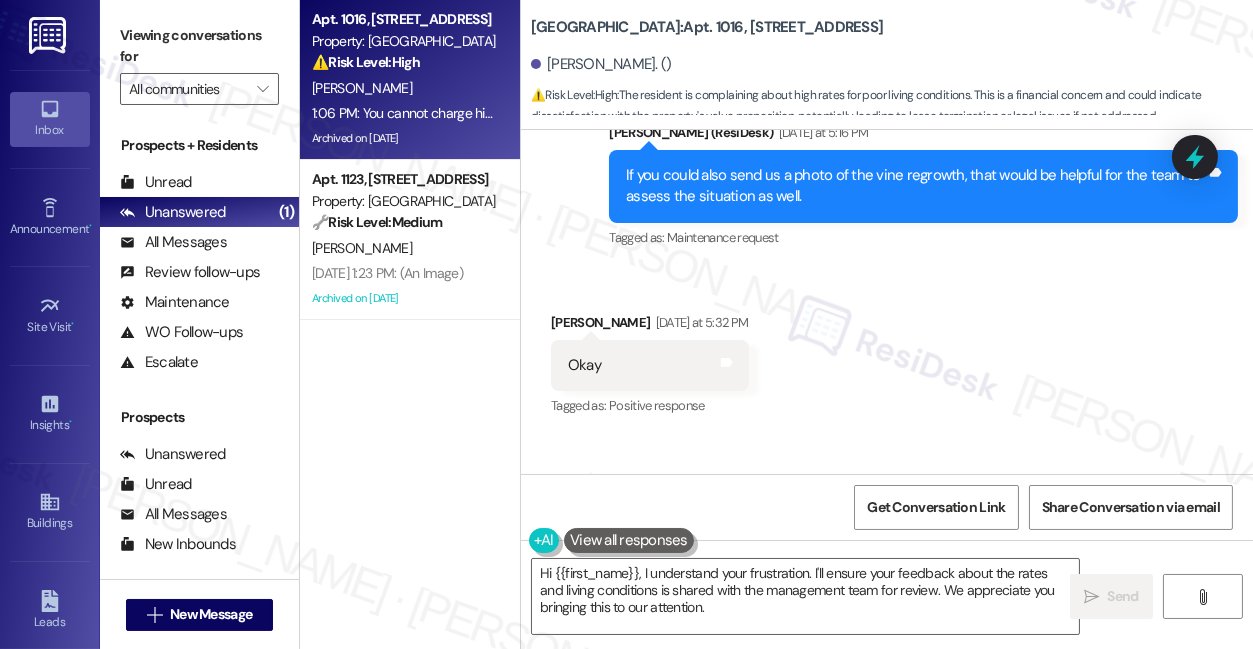 click on "Thank you, and if anything else pops up, just let me know. Have a wonderful evening! :)" at bounding box center [937, 675] 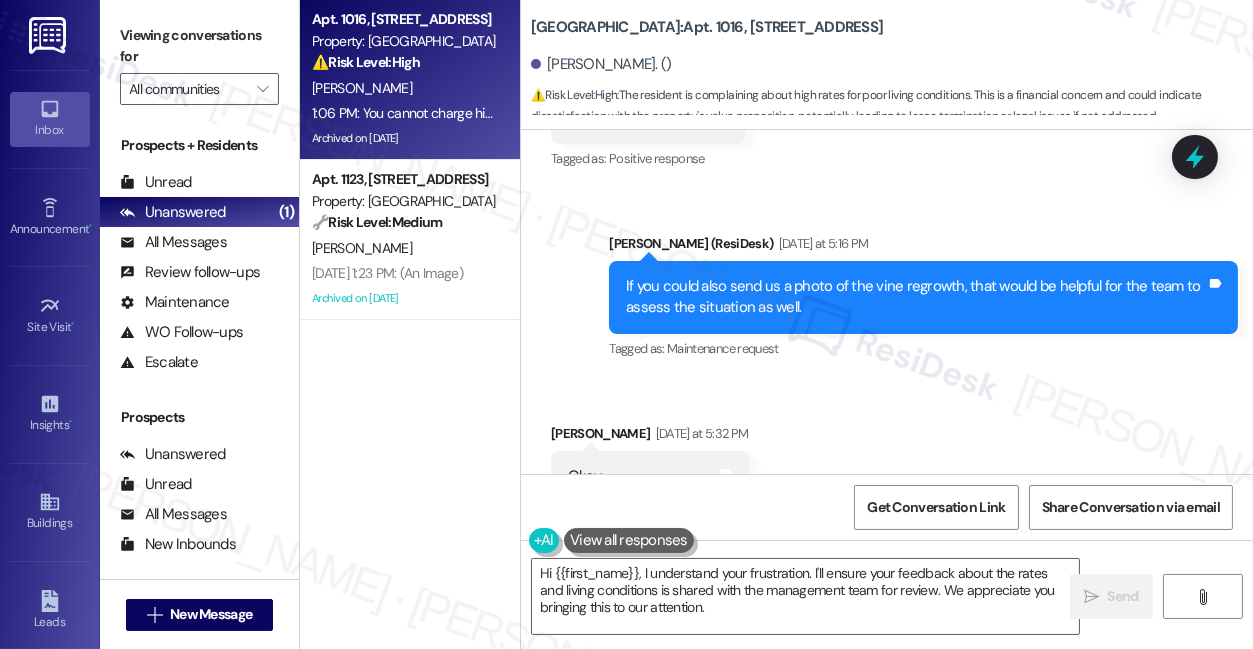 scroll, scrollTop: 66717, scrollLeft: 0, axis: vertical 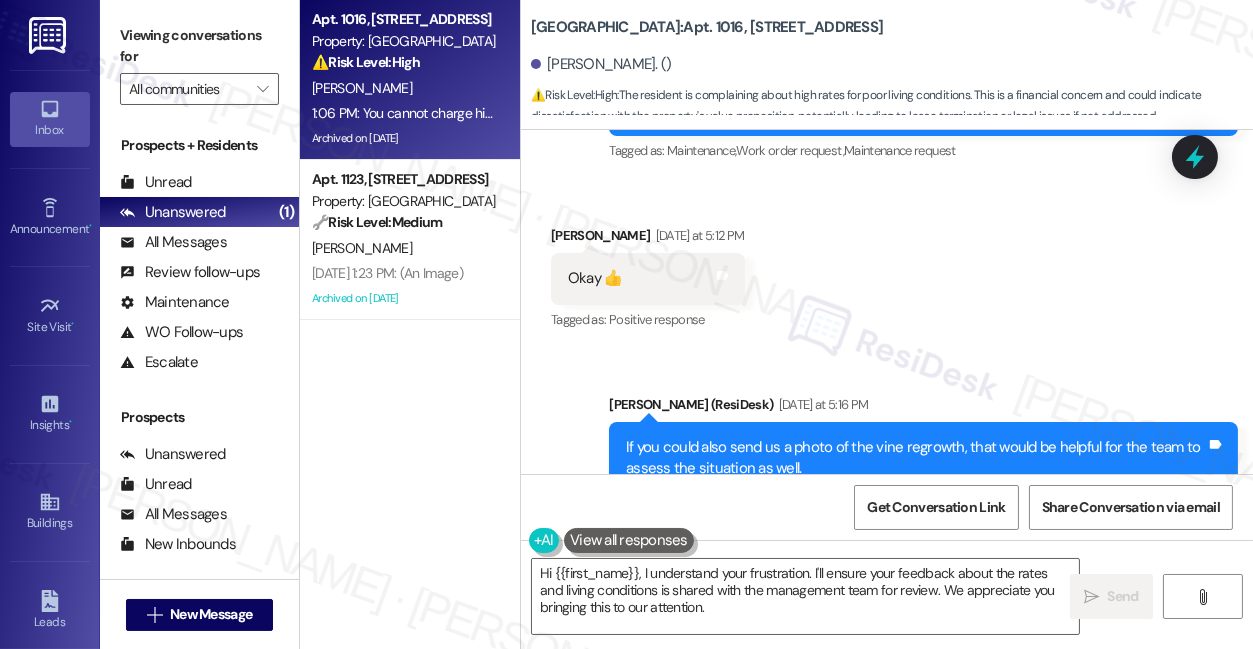click on "If you could also send us a photo of the vine regrowth, that would be helpful for the team to assess the situation as well." at bounding box center (916, 458) 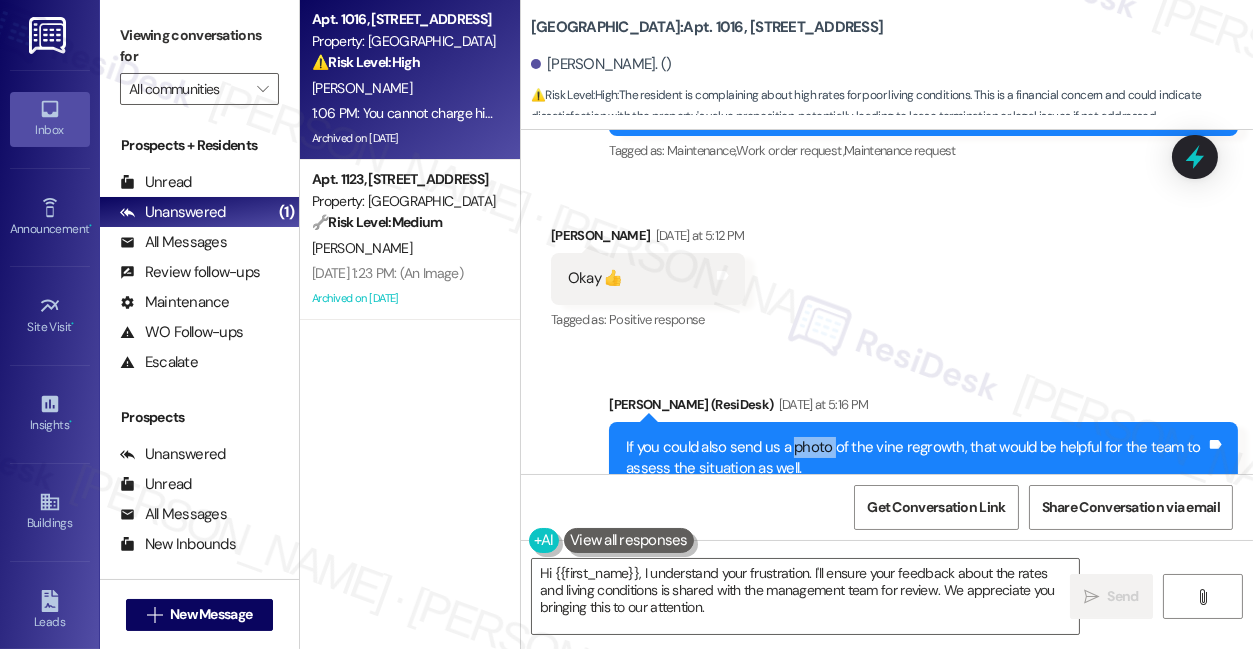 click on "If you could also send us a photo of the vine regrowth, that would be helpful for the team to assess the situation as well." at bounding box center (916, 458) 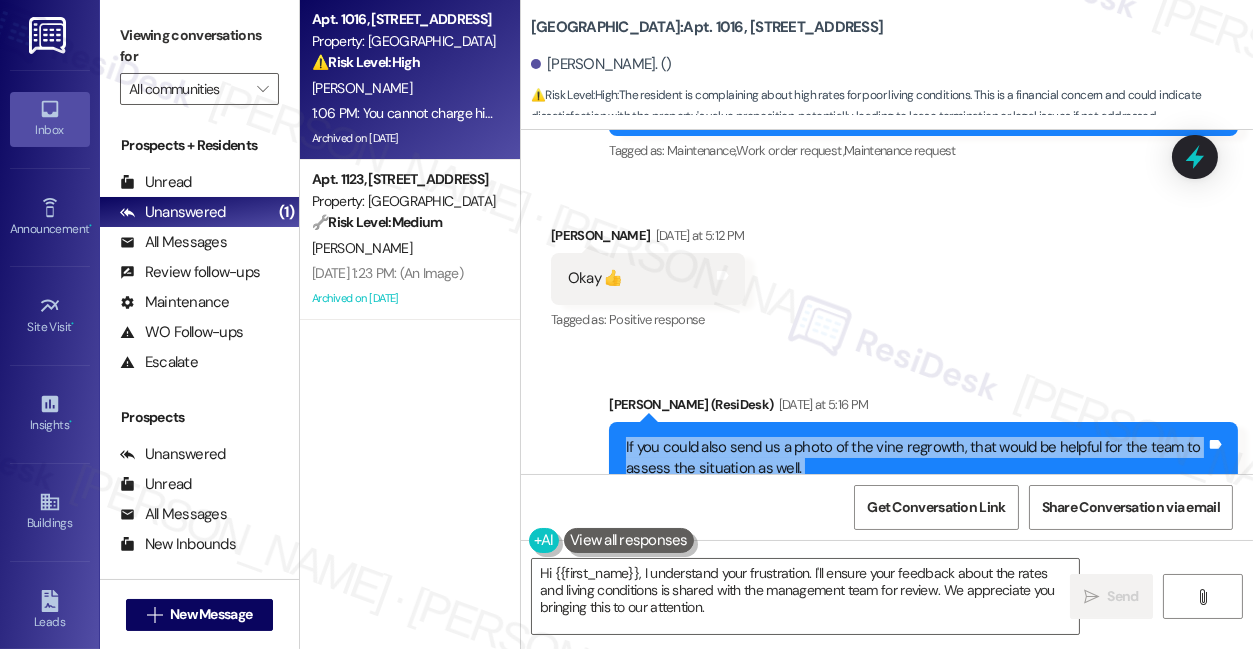 click on "If you could also send us a photo of the vine regrowth, that would be helpful for the team to assess the situation as well." at bounding box center [916, 458] 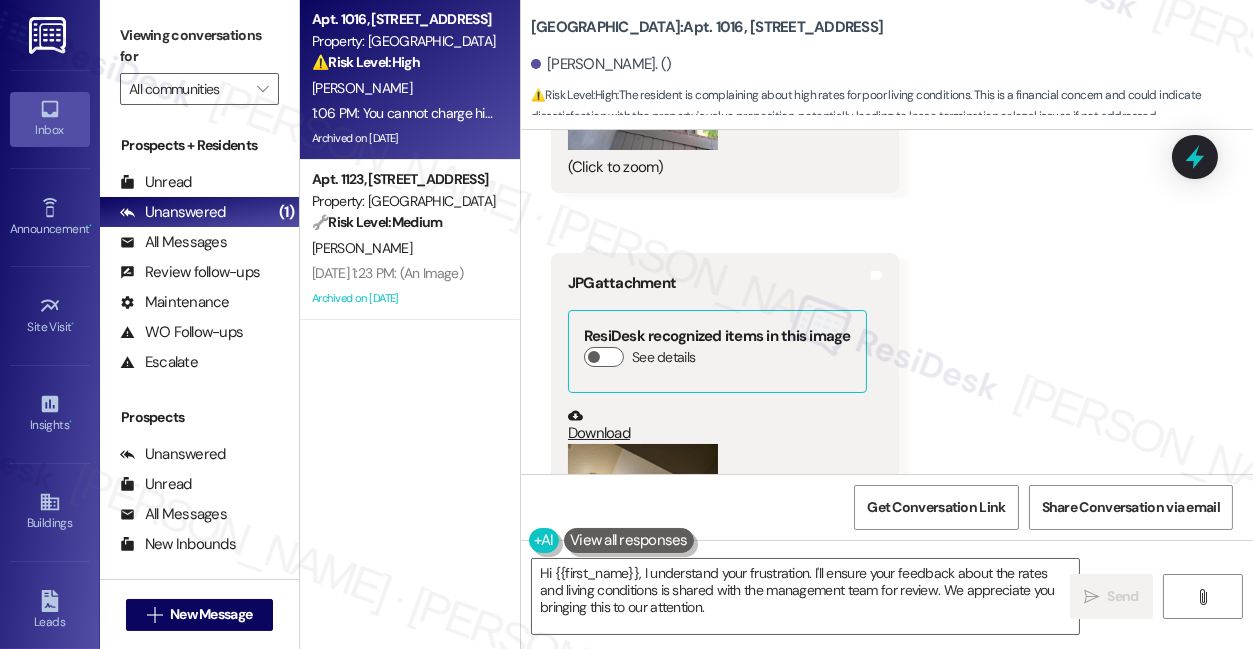 scroll, scrollTop: 68720, scrollLeft: 0, axis: vertical 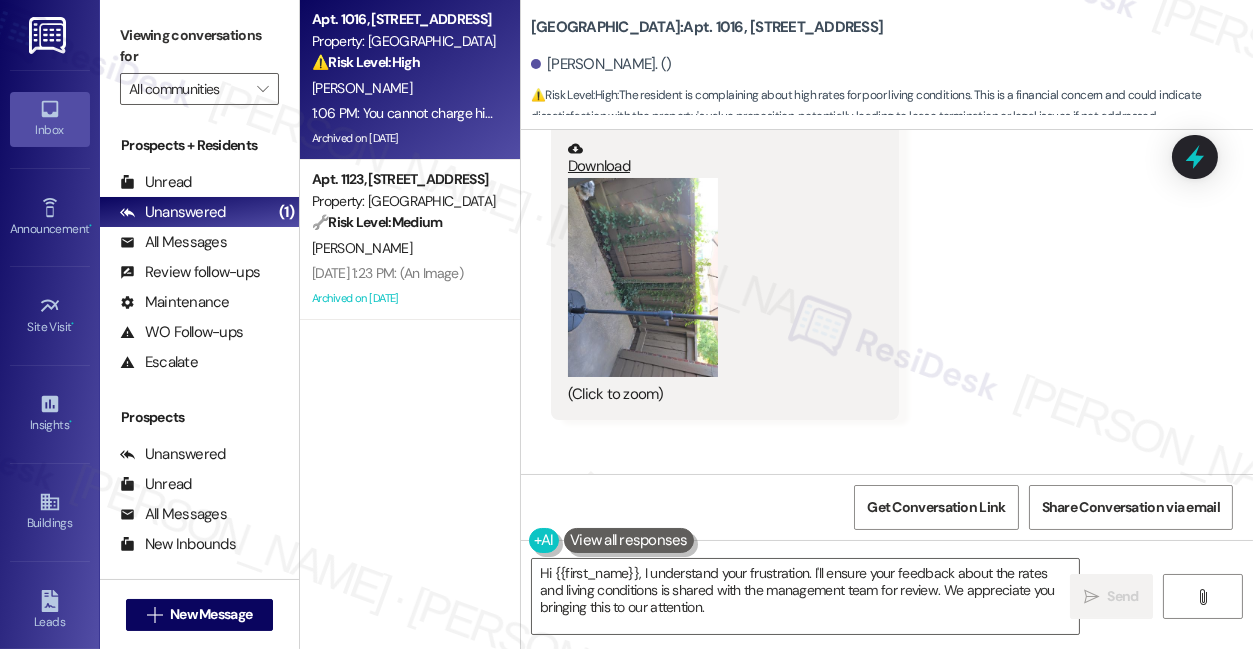 click at bounding box center (643, 771) 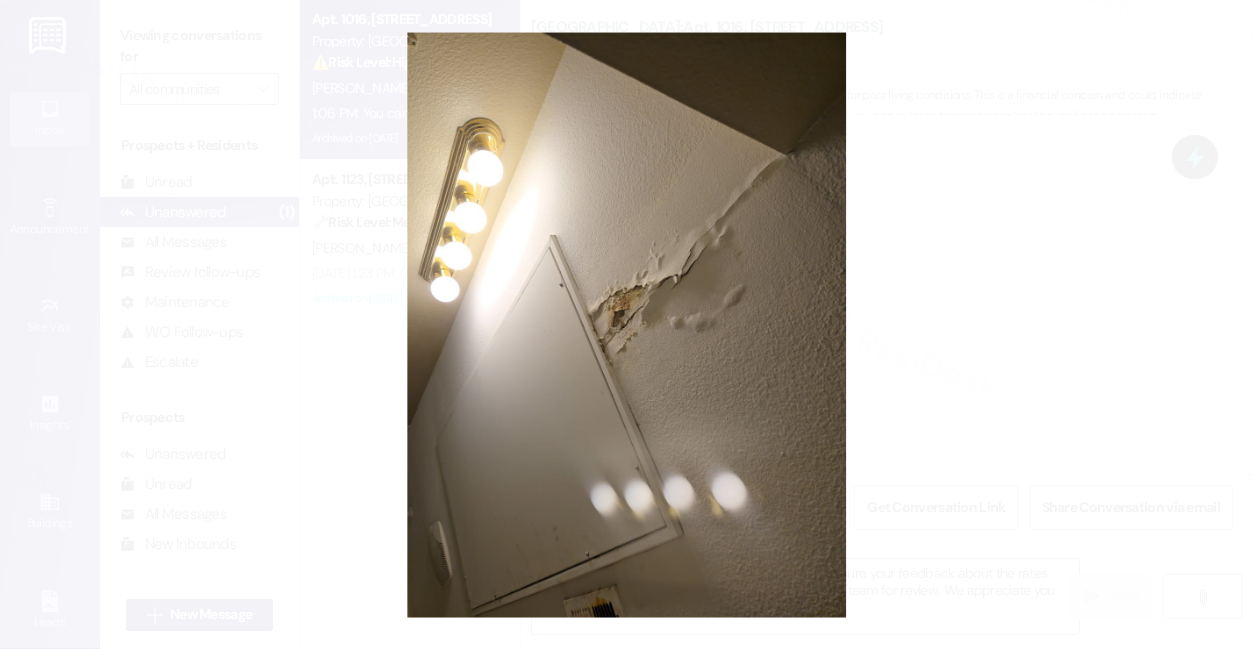 click at bounding box center (626, 324) 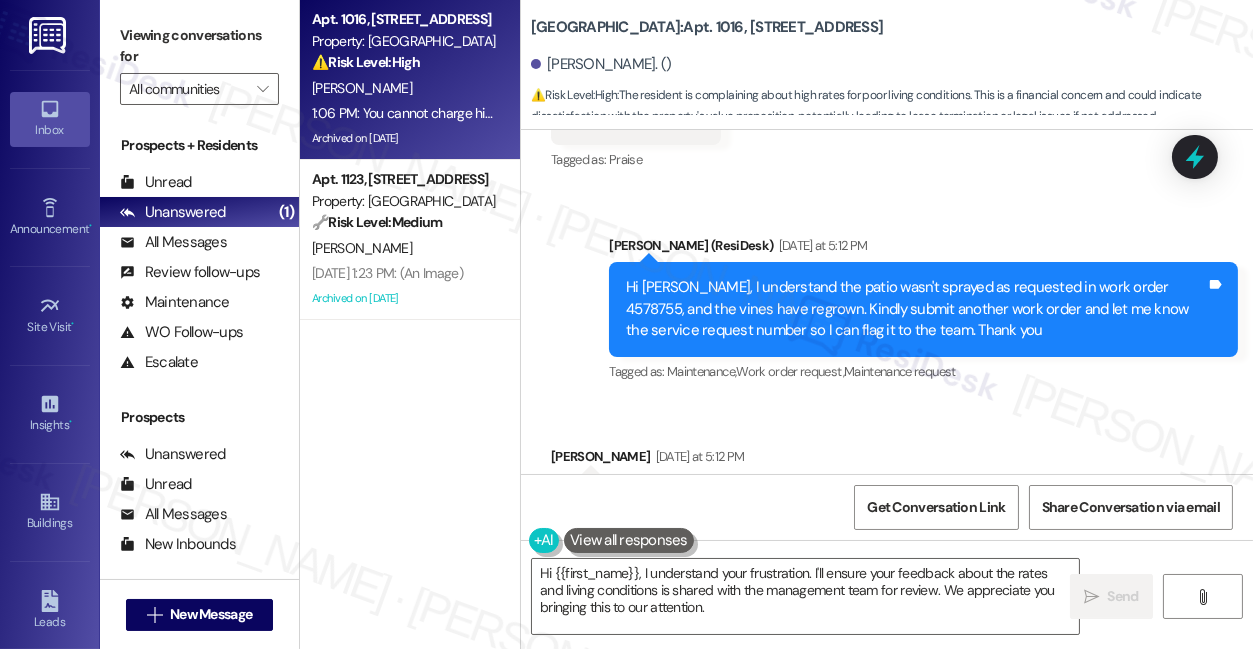 scroll, scrollTop: 66629, scrollLeft: 0, axis: vertical 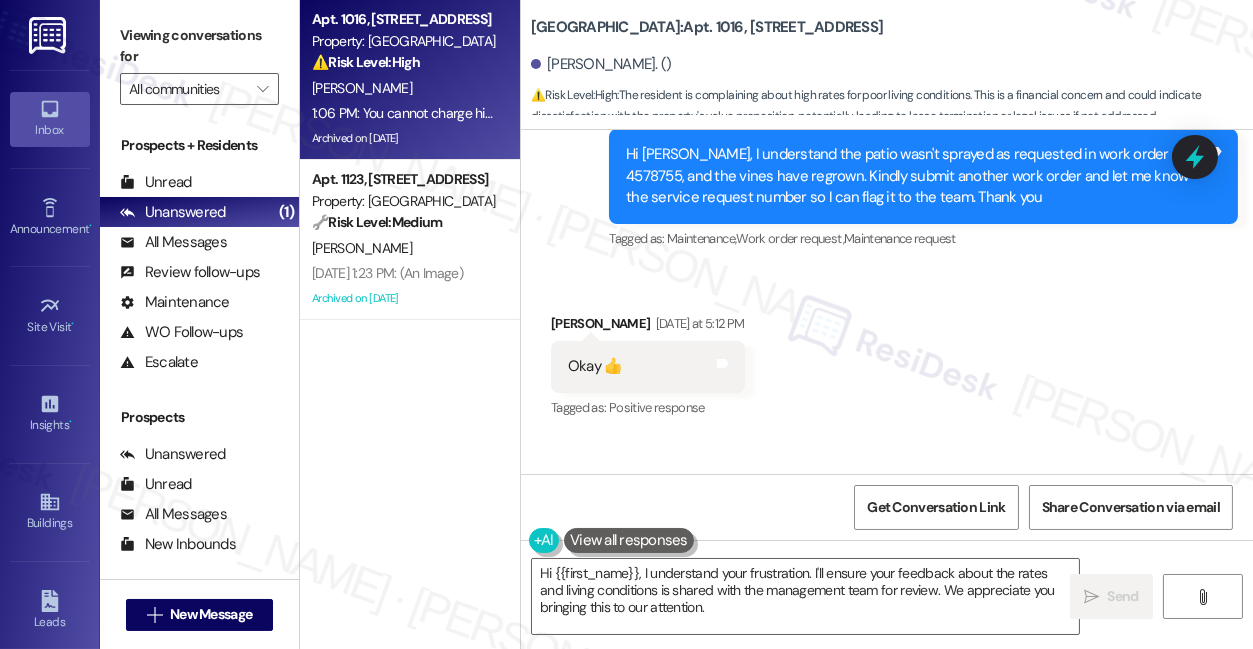click on "If you could also send us a photo of the vine regrowth, that would be helpful for the team to assess the situation as well." at bounding box center (916, 546) 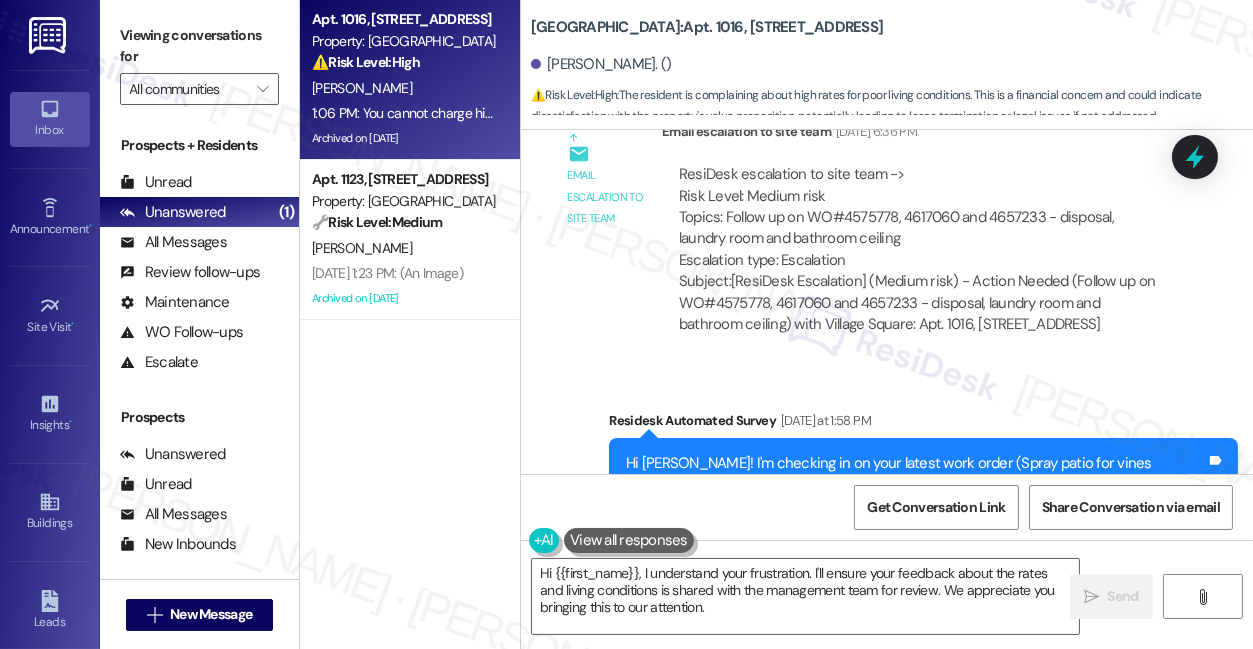 scroll, scrollTop: 65629, scrollLeft: 0, axis: vertical 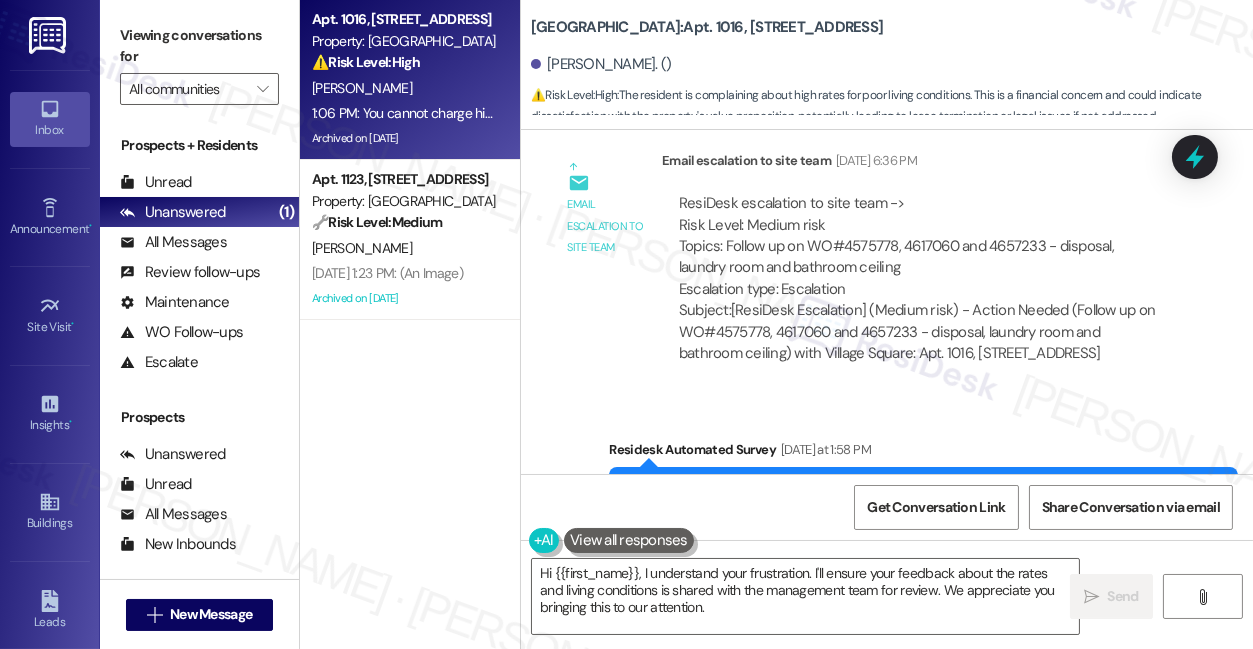 click on "Hi [PERSON_NAME]! I'm checking in on your latest work order (Spray patio for vines
The ..., ID: 4578755). Was everything completed to your satisfaction? You can answer with a quick (Y/N)" at bounding box center [916, 514] 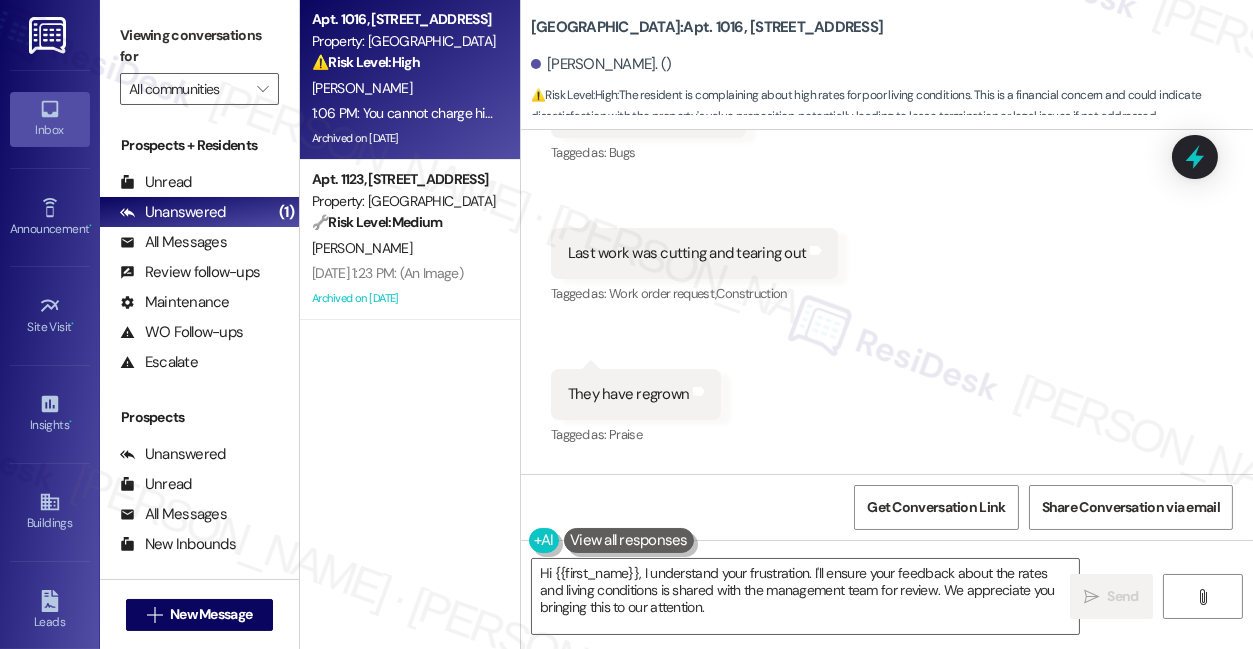 scroll, scrollTop: 66265, scrollLeft: 0, axis: vertical 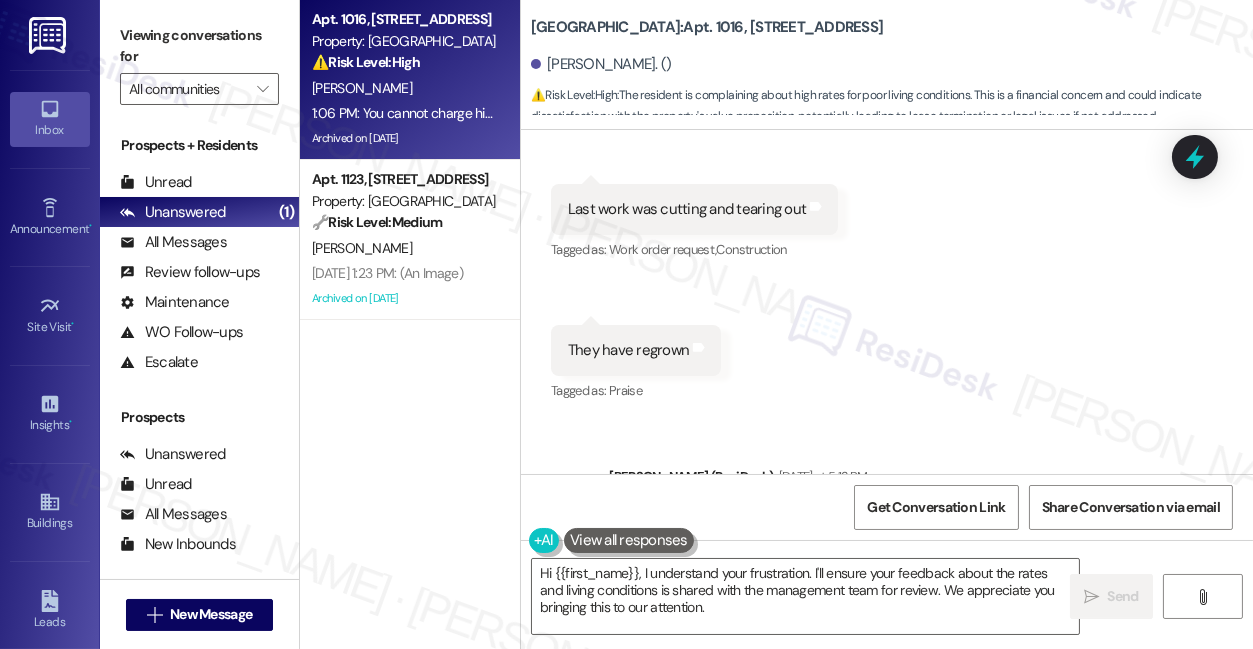 click on "Hi [PERSON_NAME], I understand the patio wasn't sprayed as requested in work order 4578755, and the vines have regrown. Kindly submit another work order and let me know the service request number so I can flag it to the team. Thank you" at bounding box center [916, 540] 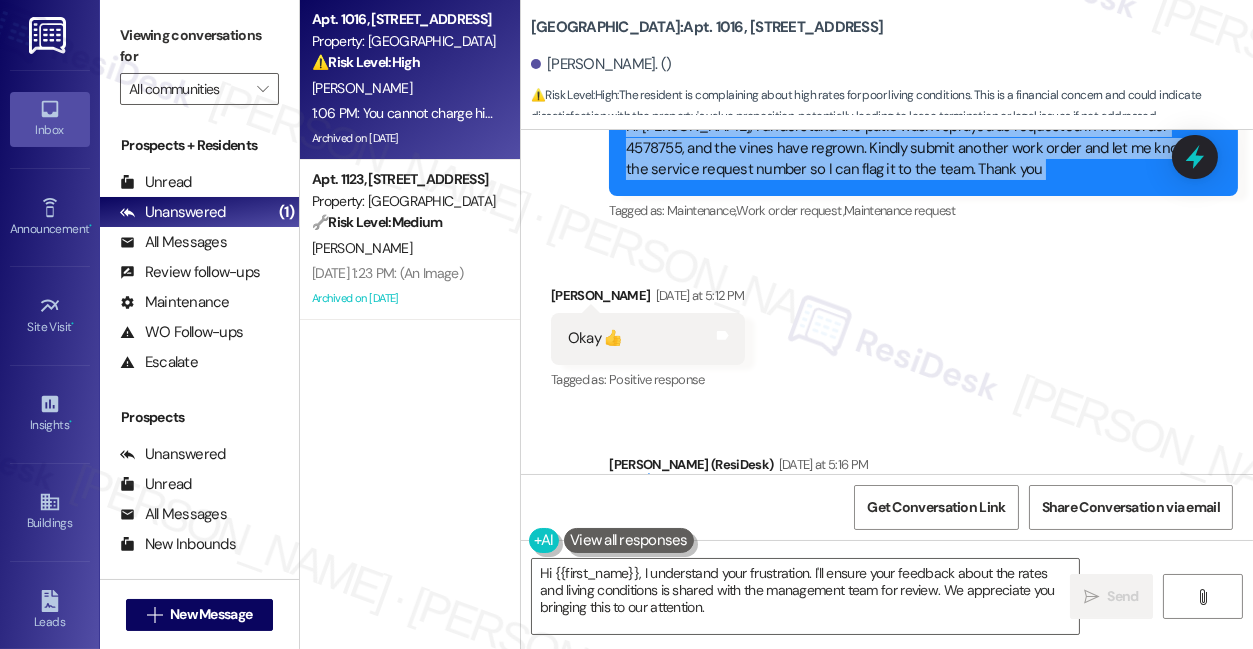 scroll, scrollTop: 66720, scrollLeft: 0, axis: vertical 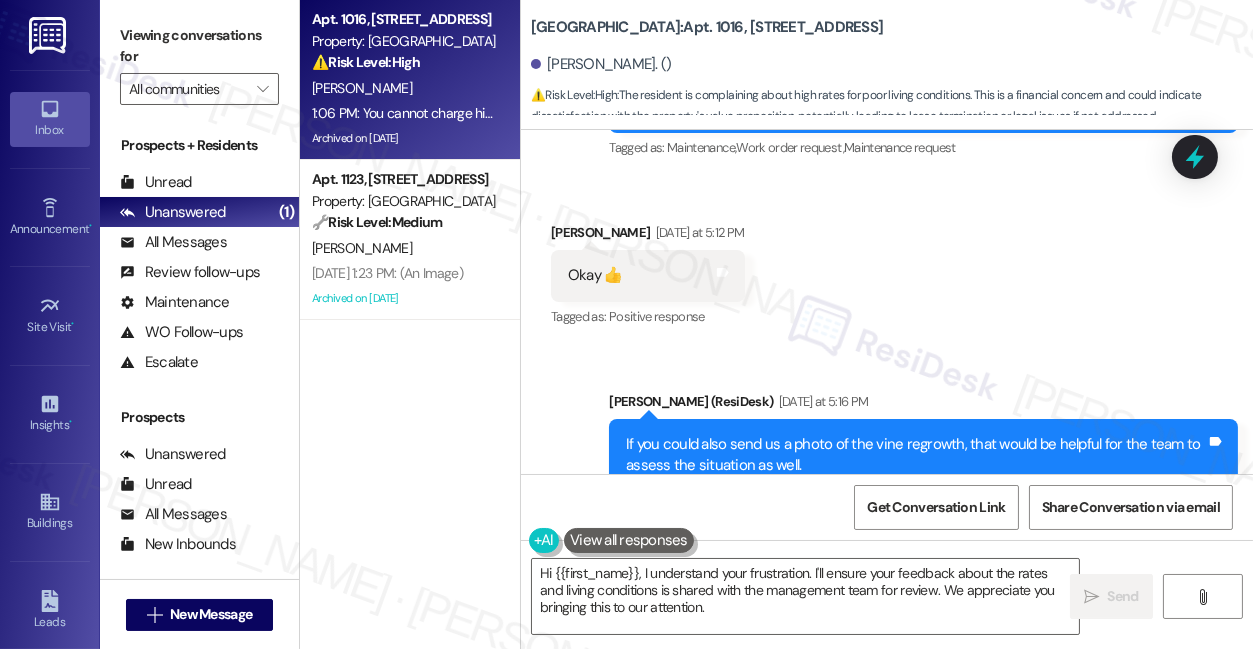 click on "If you could also send us a photo of the vine regrowth, that would be helpful for the team to assess the situation as well." at bounding box center (916, 455) 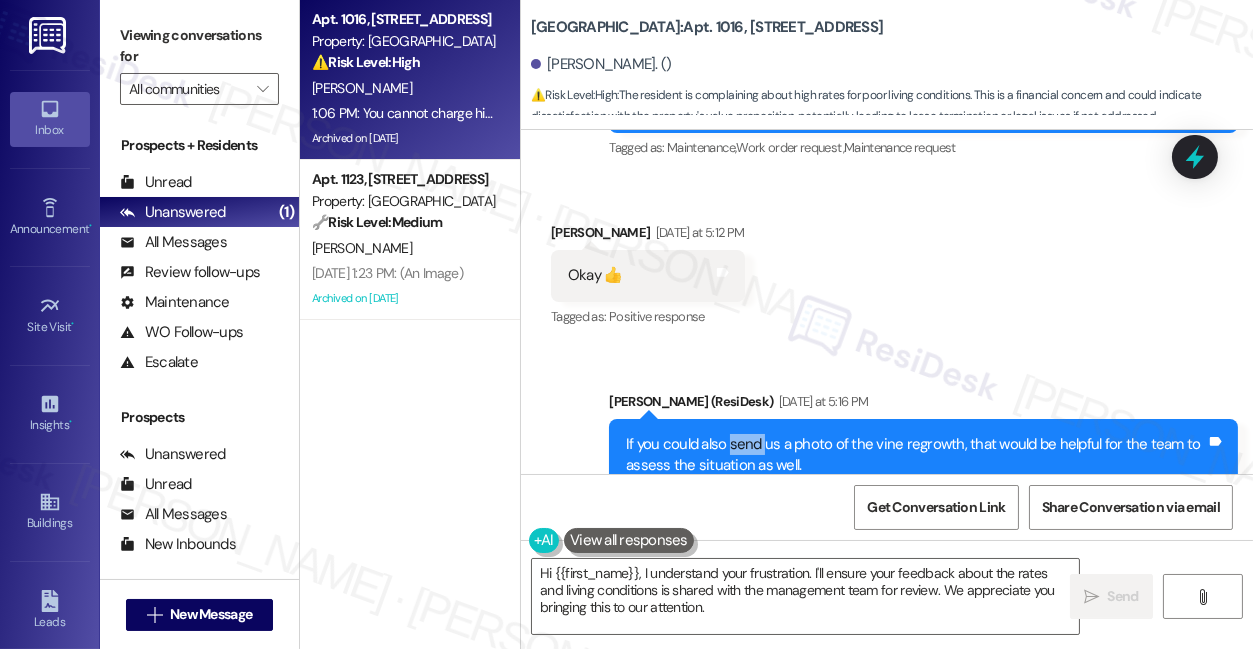 click on "If you could also send us a photo of the vine regrowth, that would be helpful for the team to assess the situation as well." at bounding box center (916, 455) 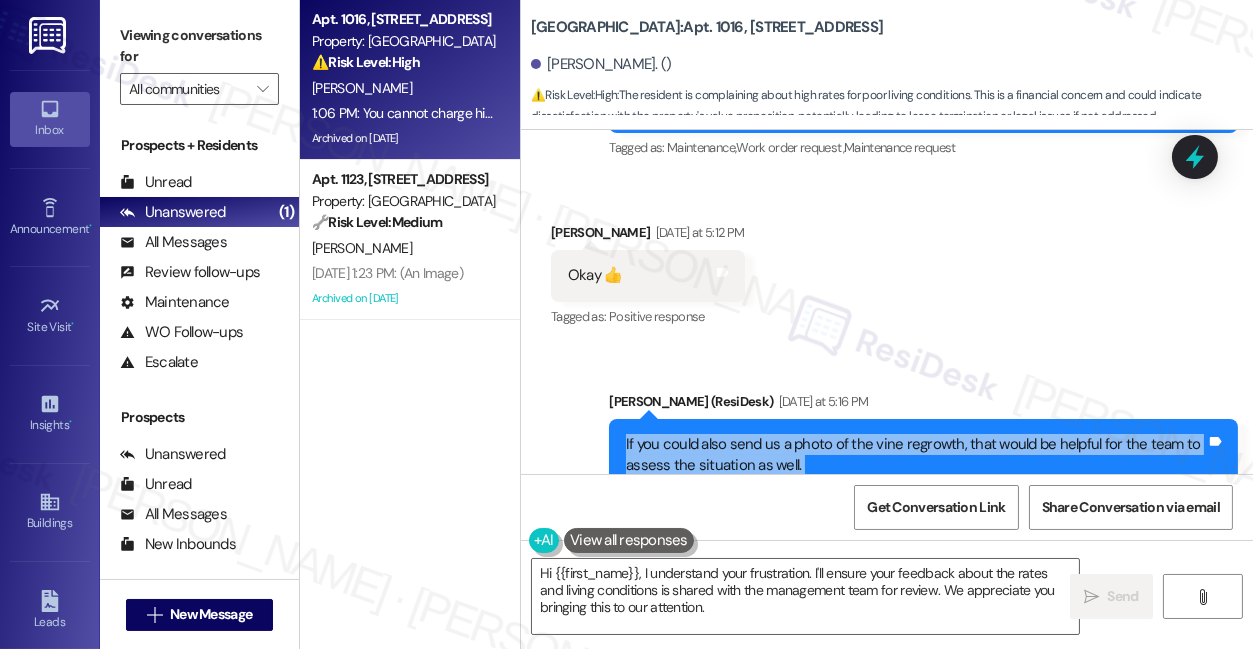 click on "If you could also send us a photo of the vine regrowth, that would be helpful for the team to assess the situation as well." at bounding box center (916, 455) 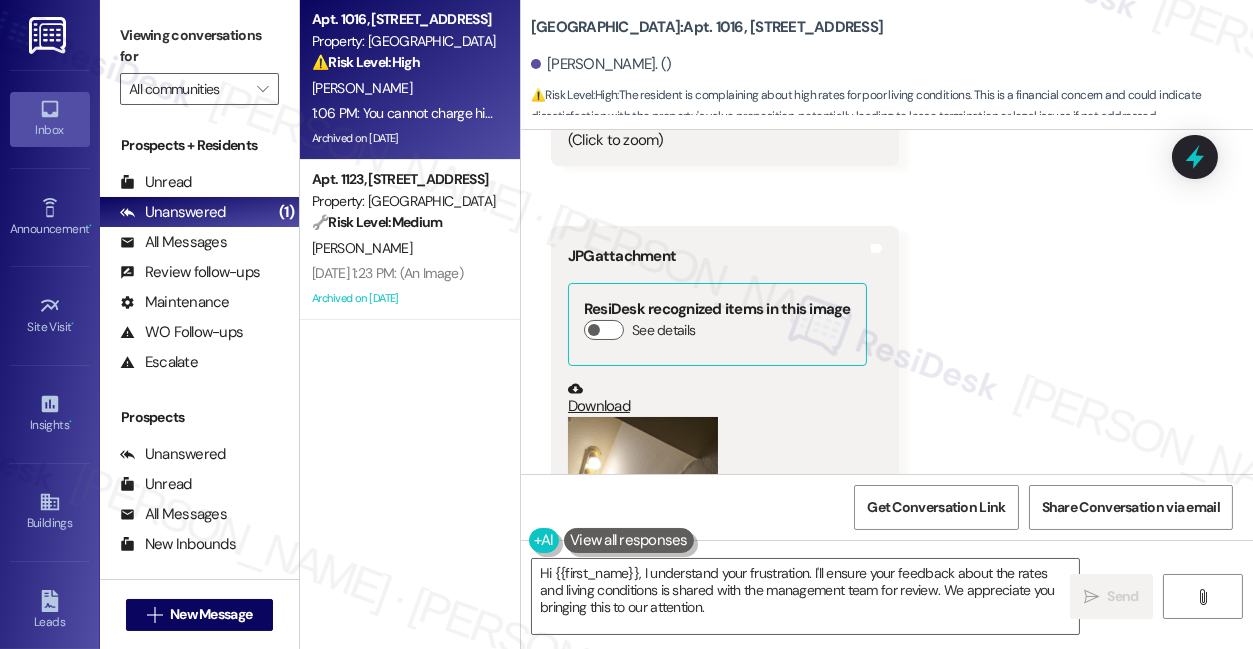 scroll, scrollTop: 69083, scrollLeft: 0, axis: vertical 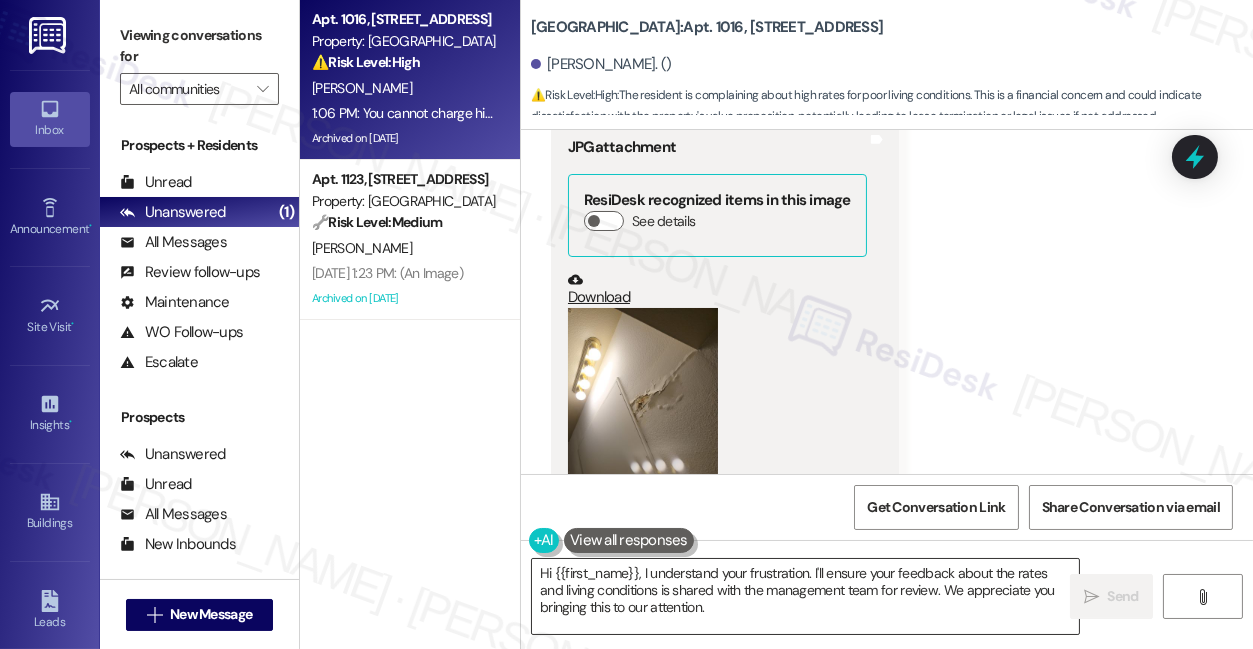 click on "Hi {{first_name}}, I understand your frustration. I'll ensure your feedback about the rates and living conditions is shared with the management team for review. We appreciate you bringing this to our attention." at bounding box center (805, 596) 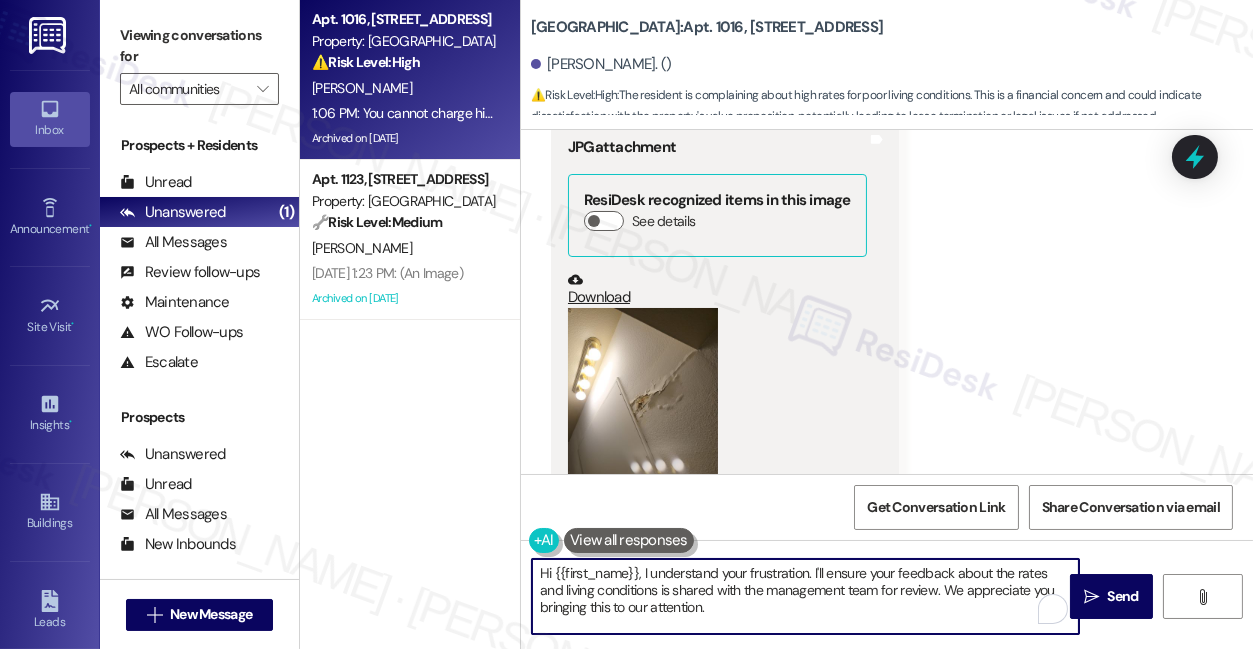 click on "Hi {{first_name}}, I understand your frustration. I'll ensure your feedback about the rates and living conditions is shared with the management team for review. We appreciate you bringing this to our attention." at bounding box center [805, 596] 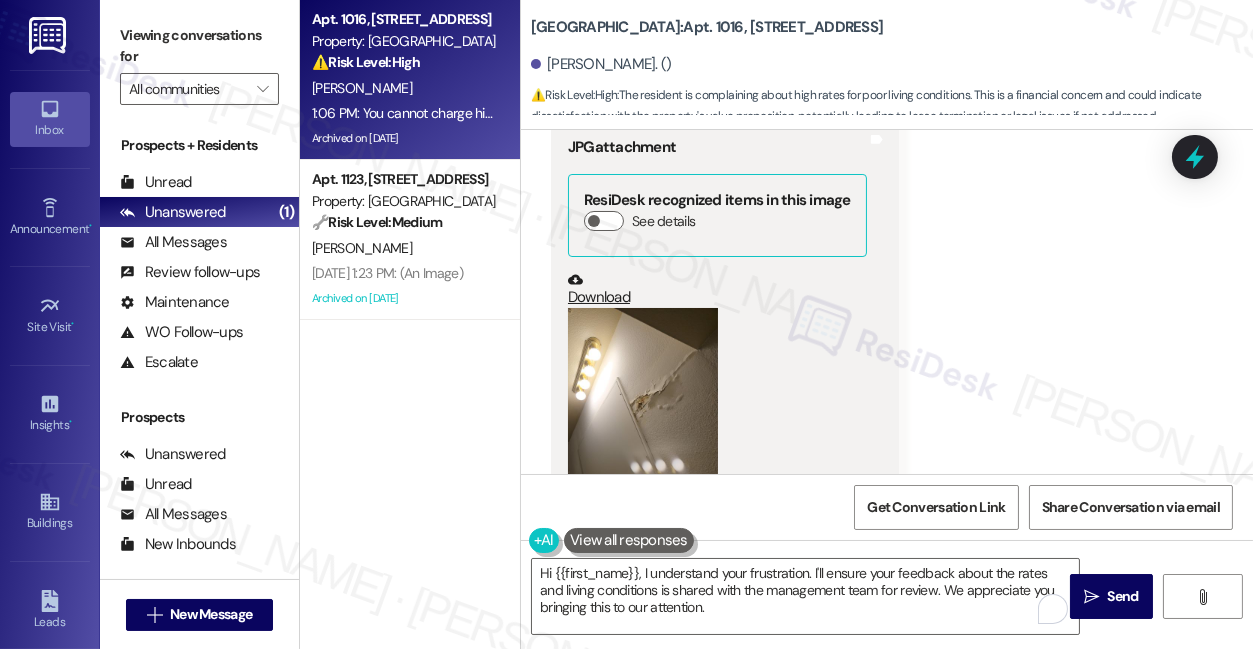 click on "Received via SMS [PERSON_NAME]   Neutral 1:06 PM You cannot charge high rates for poor living Tags and notes Tagged as:   Bad experience ,  Click to highlight conversations about Bad experience Charges Click to highlight conversations about Charges" at bounding box center (713, 676) 